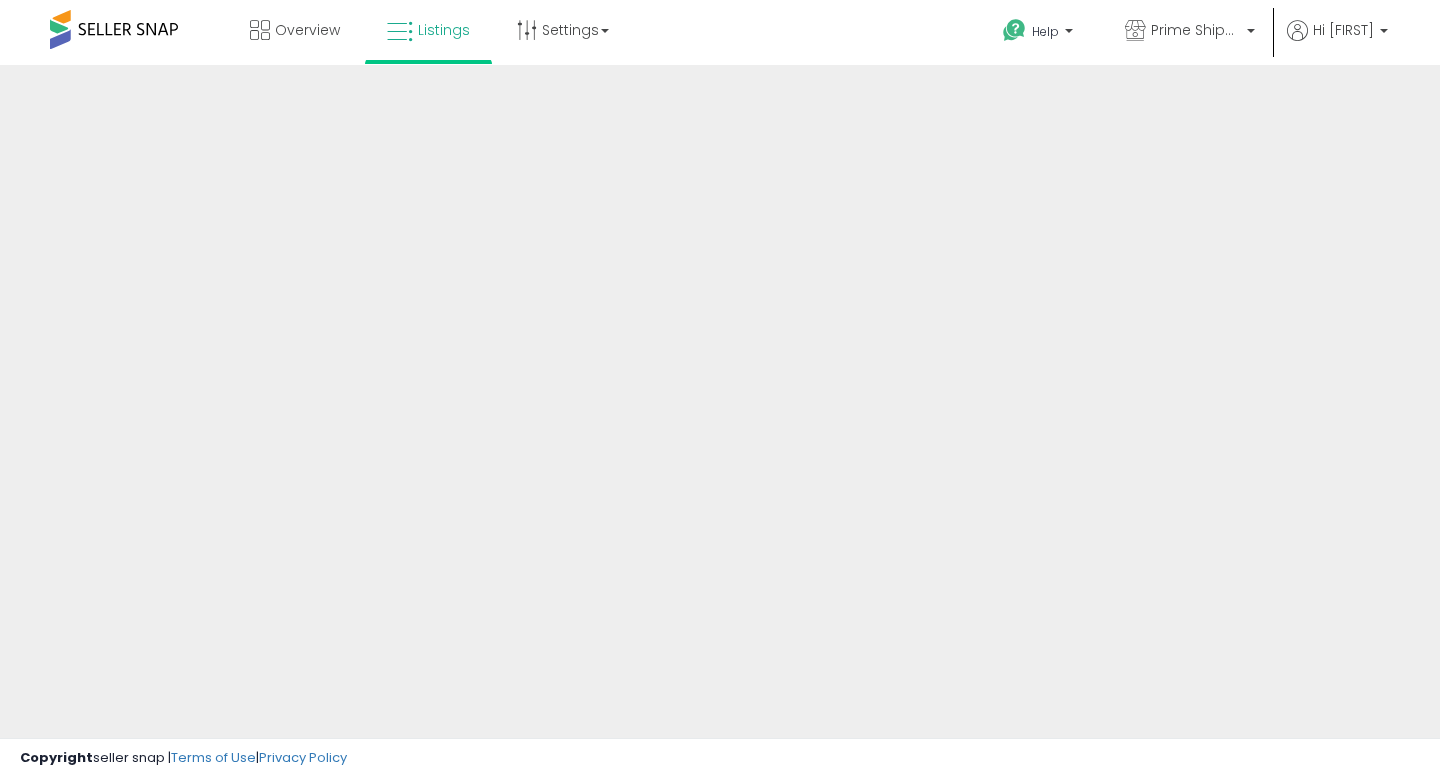 scroll, scrollTop: 0, scrollLeft: 0, axis: both 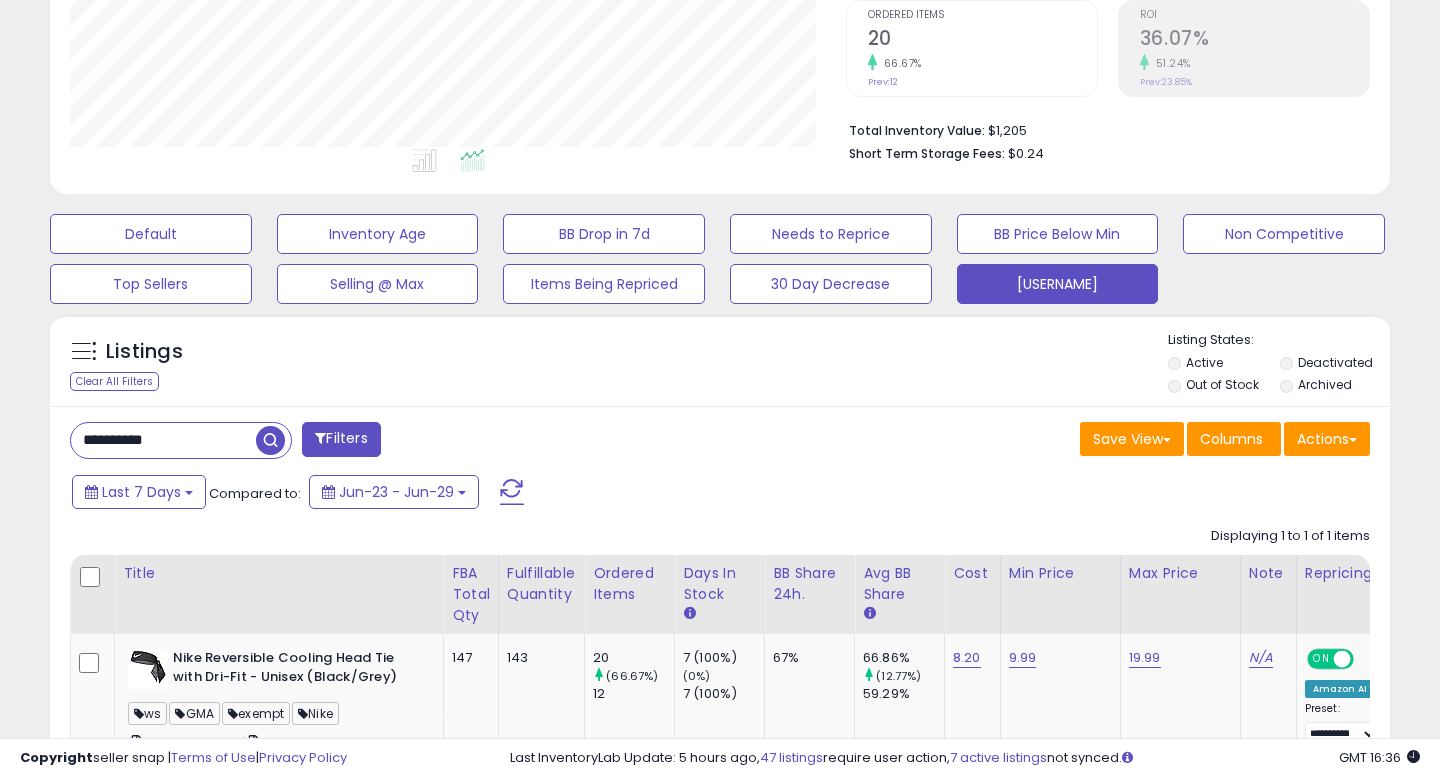 click on "**********" at bounding box center [720, 645] 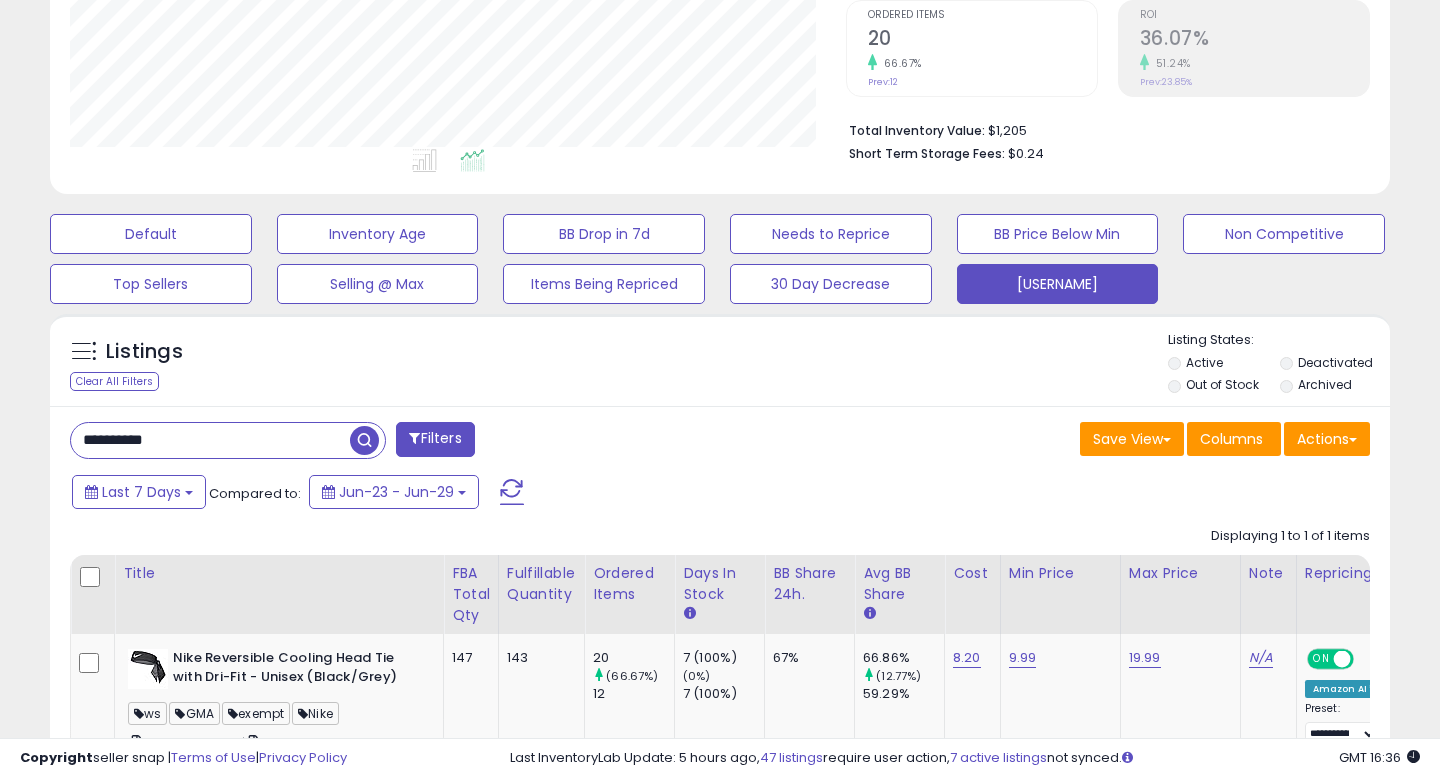 click on "**********" at bounding box center (210, 440) 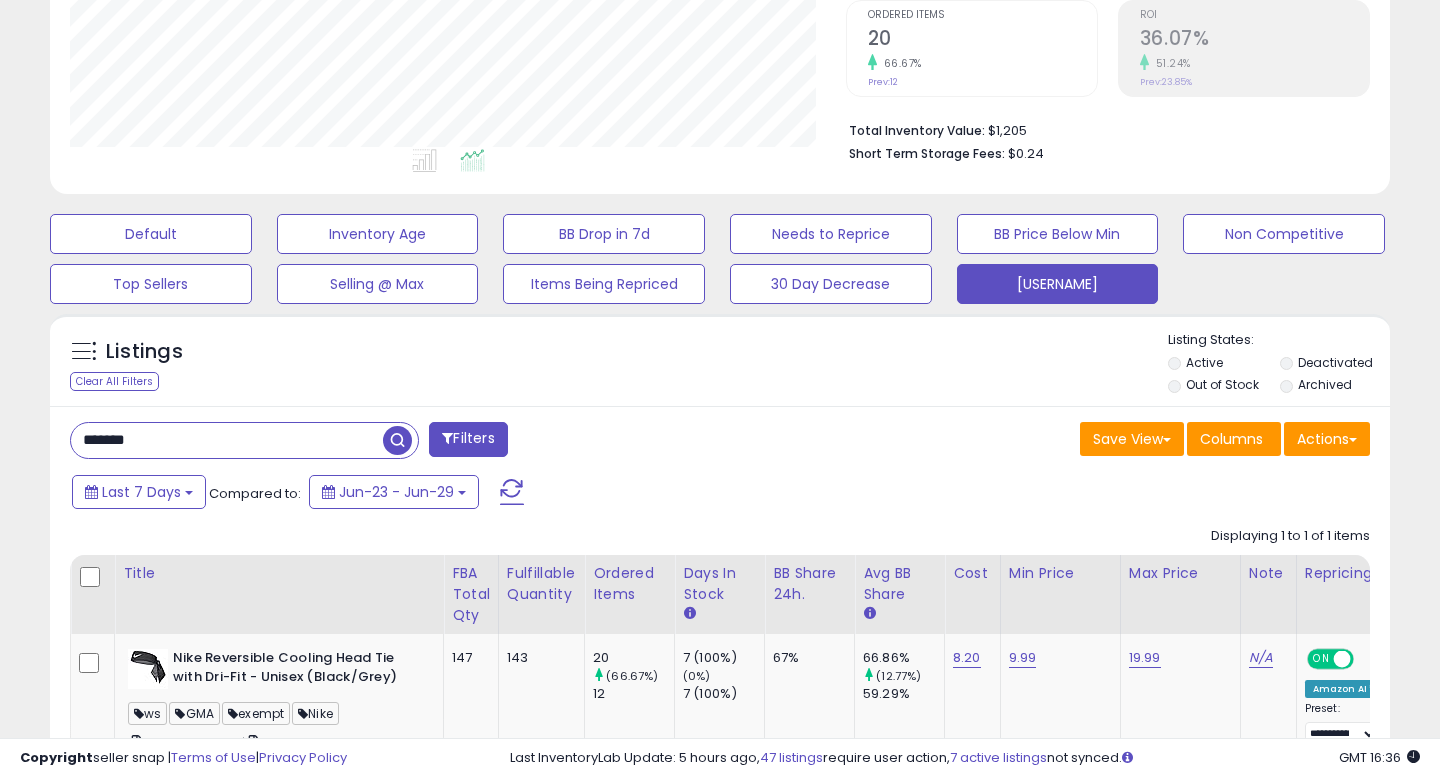 type on "*******" 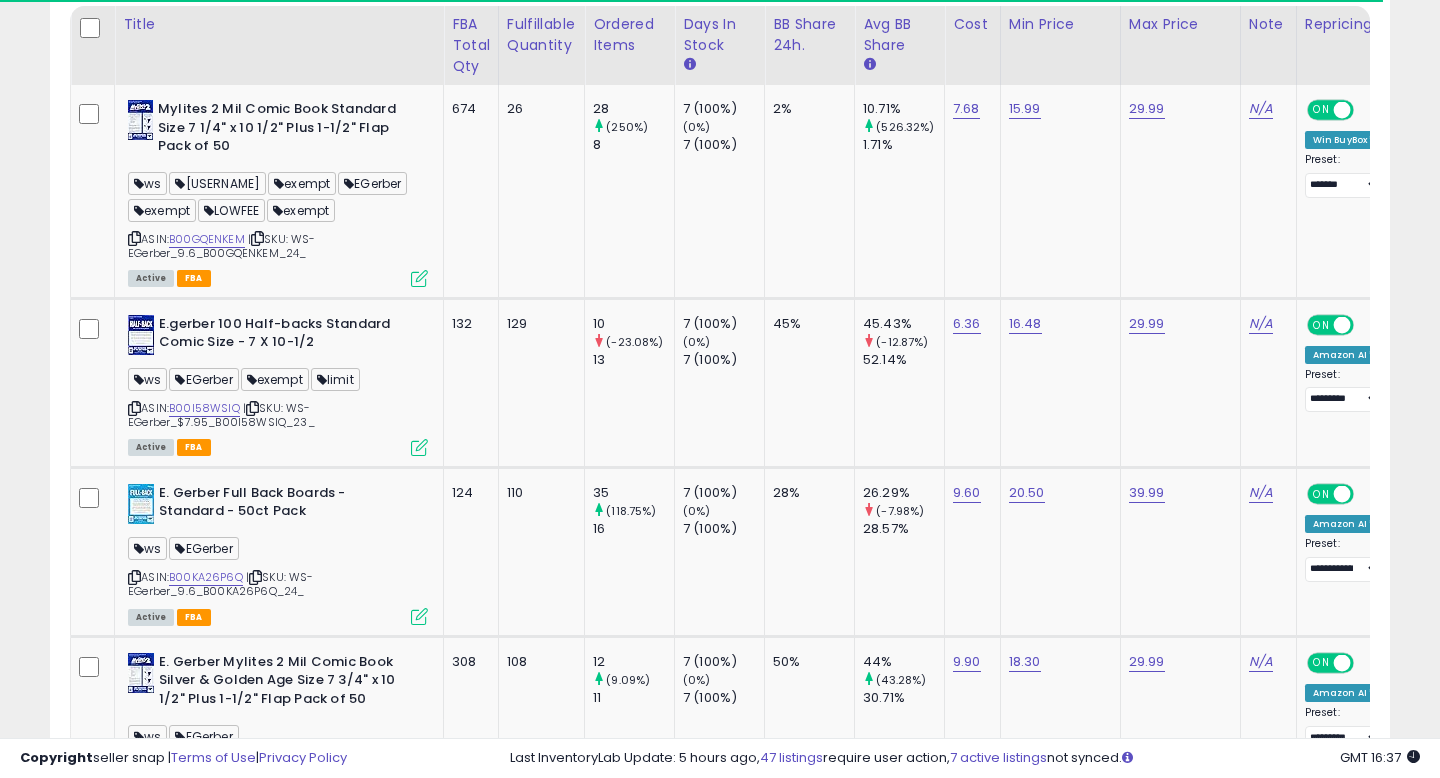 scroll, scrollTop: 966, scrollLeft: 0, axis: vertical 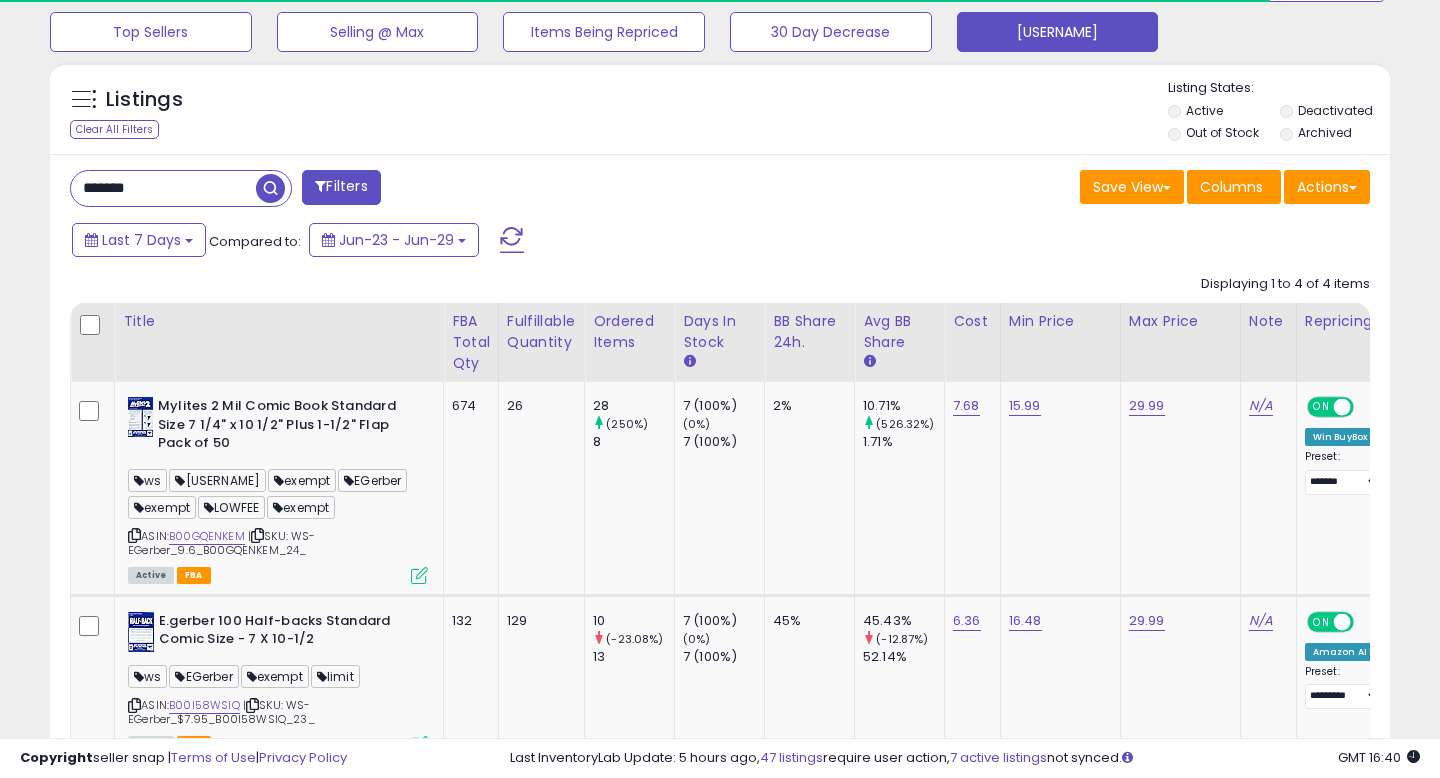 click on "*******" at bounding box center [163, 188] 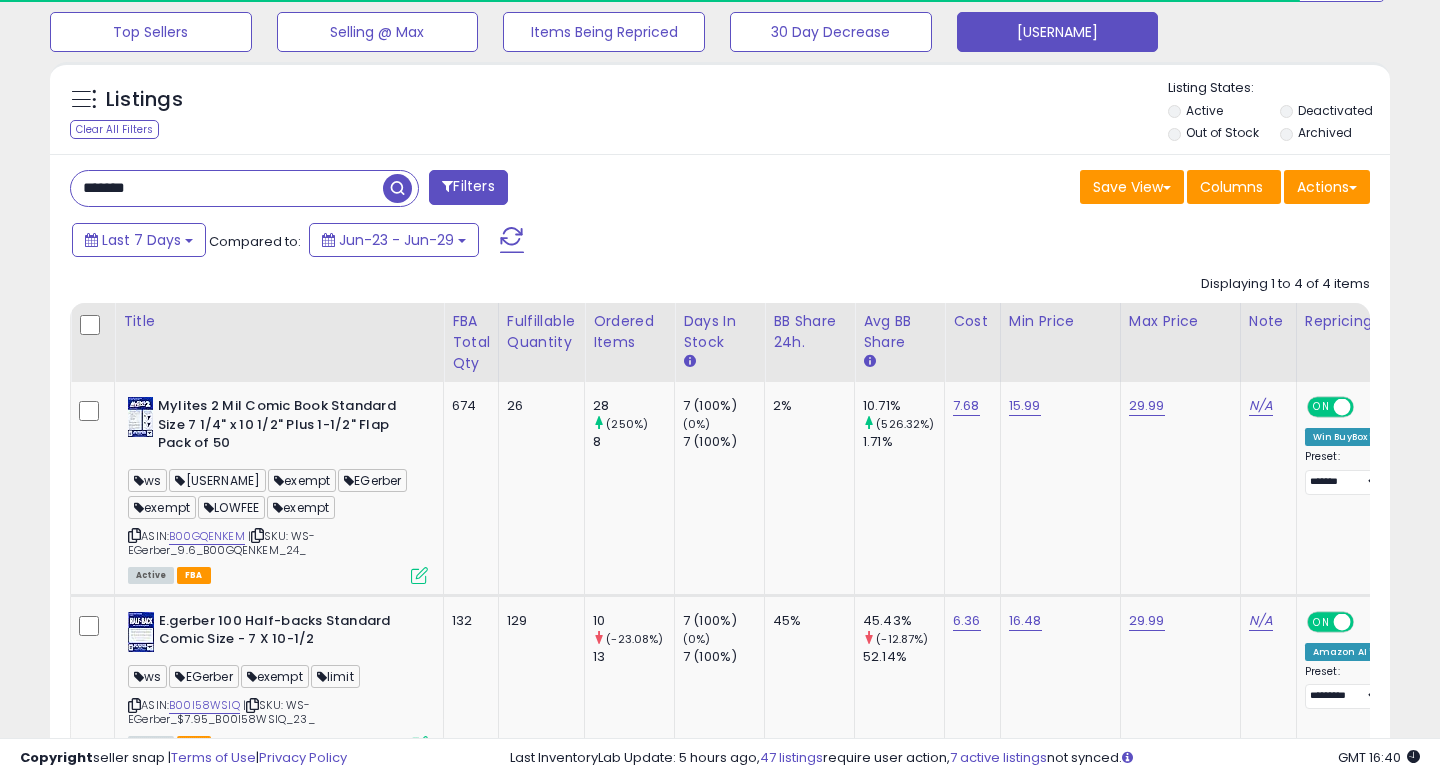 click on "*******" at bounding box center (227, 188) 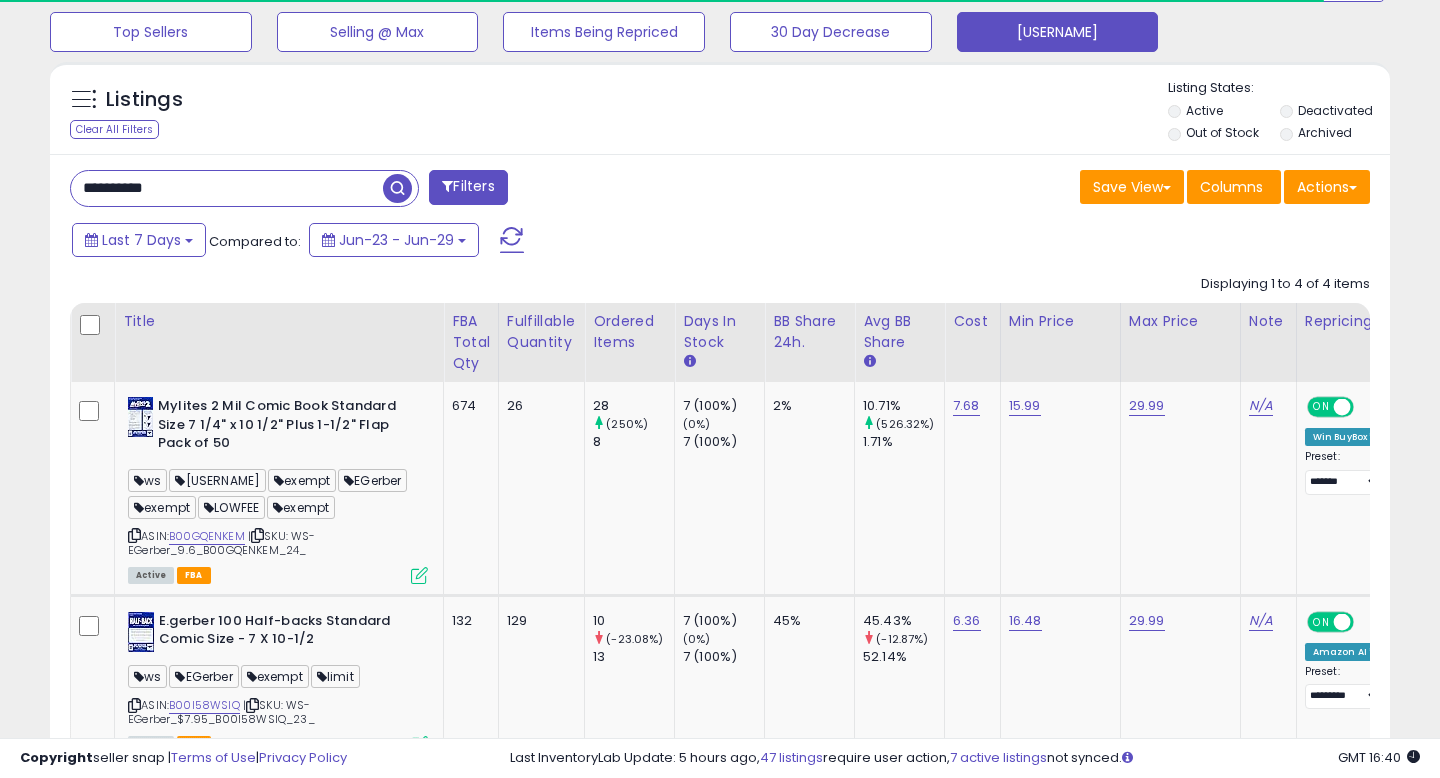 type on "**********" 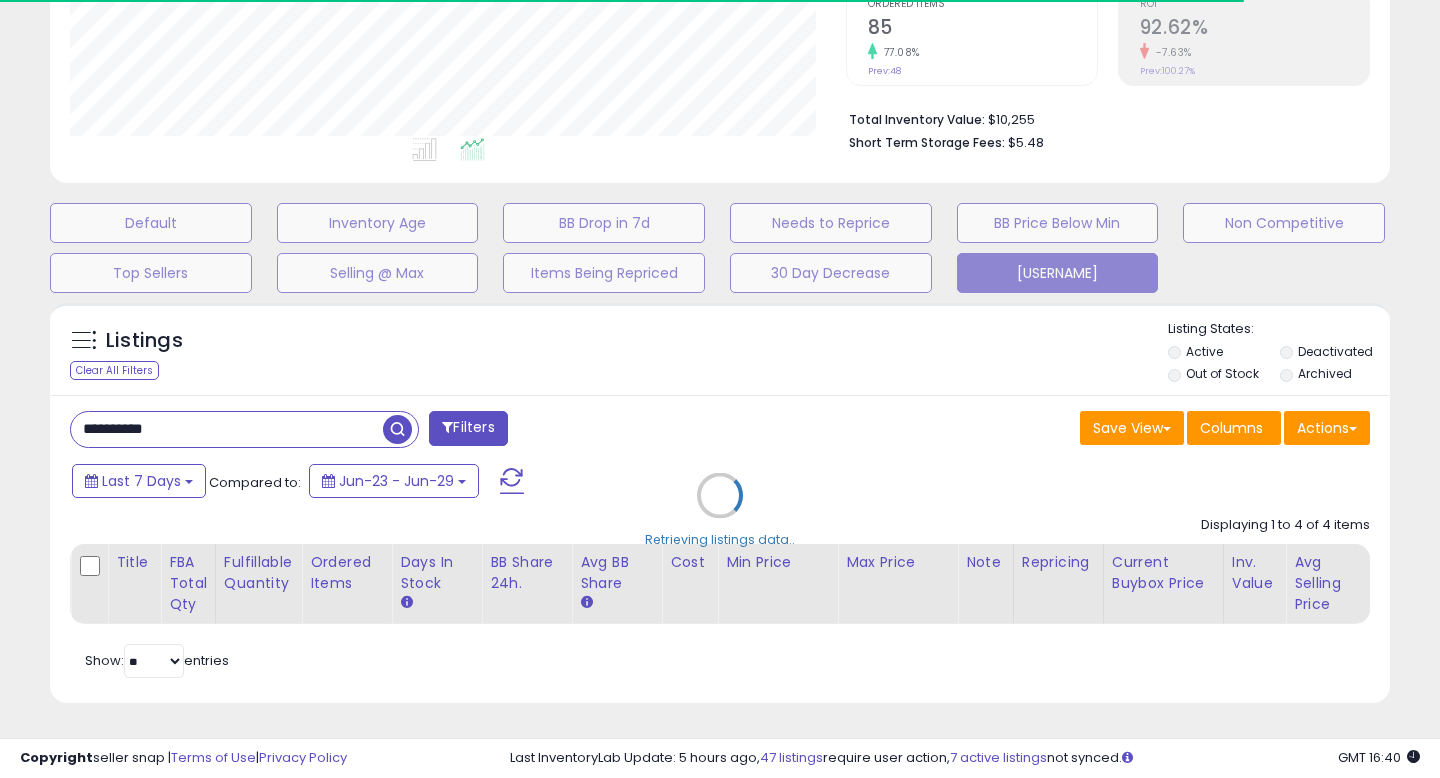 scroll, scrollTop: 999590, scrollLeft: 999224, axis: both 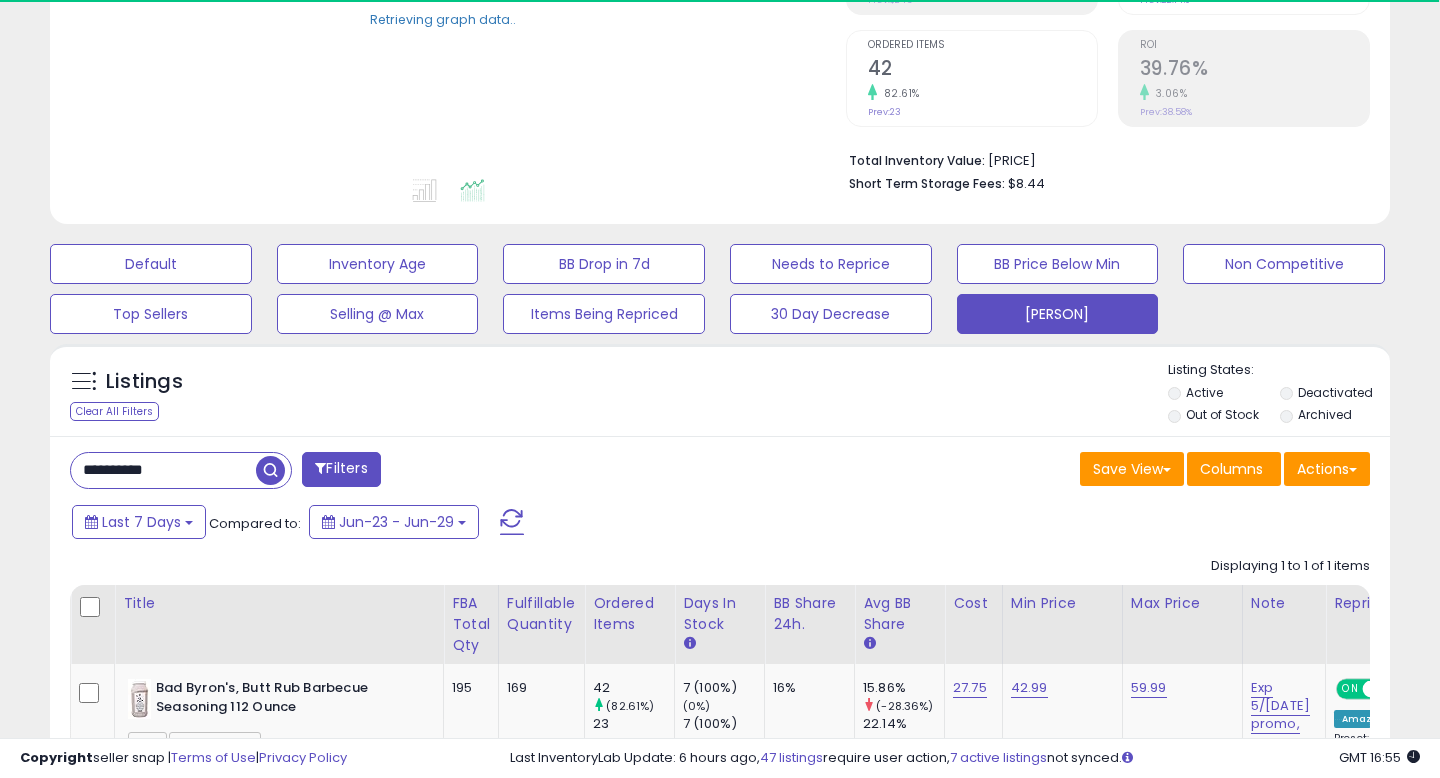 click on "Clear All Filters" at bounding box center [114, 411] 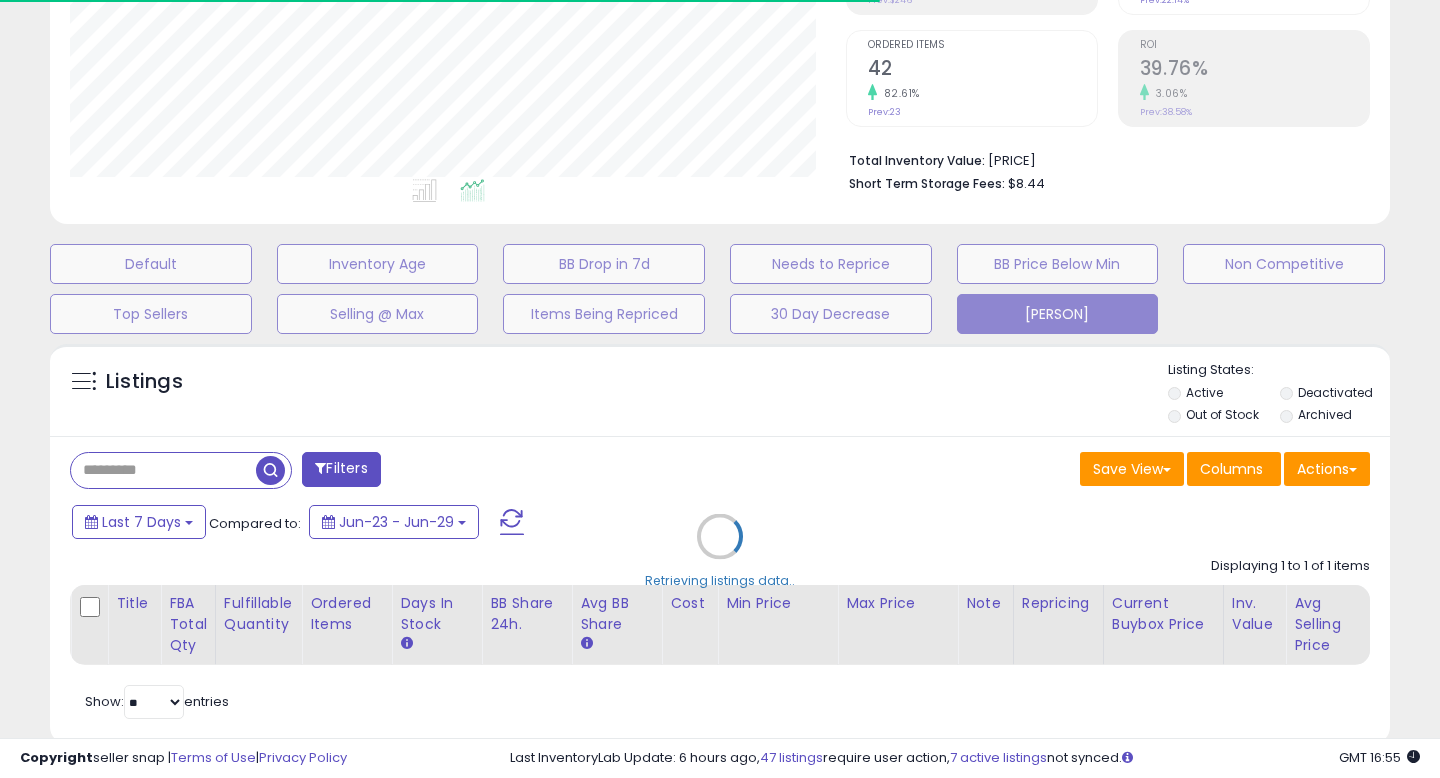 scroll, scrollTop: 999590, scrollLeft: 999224, axis: both 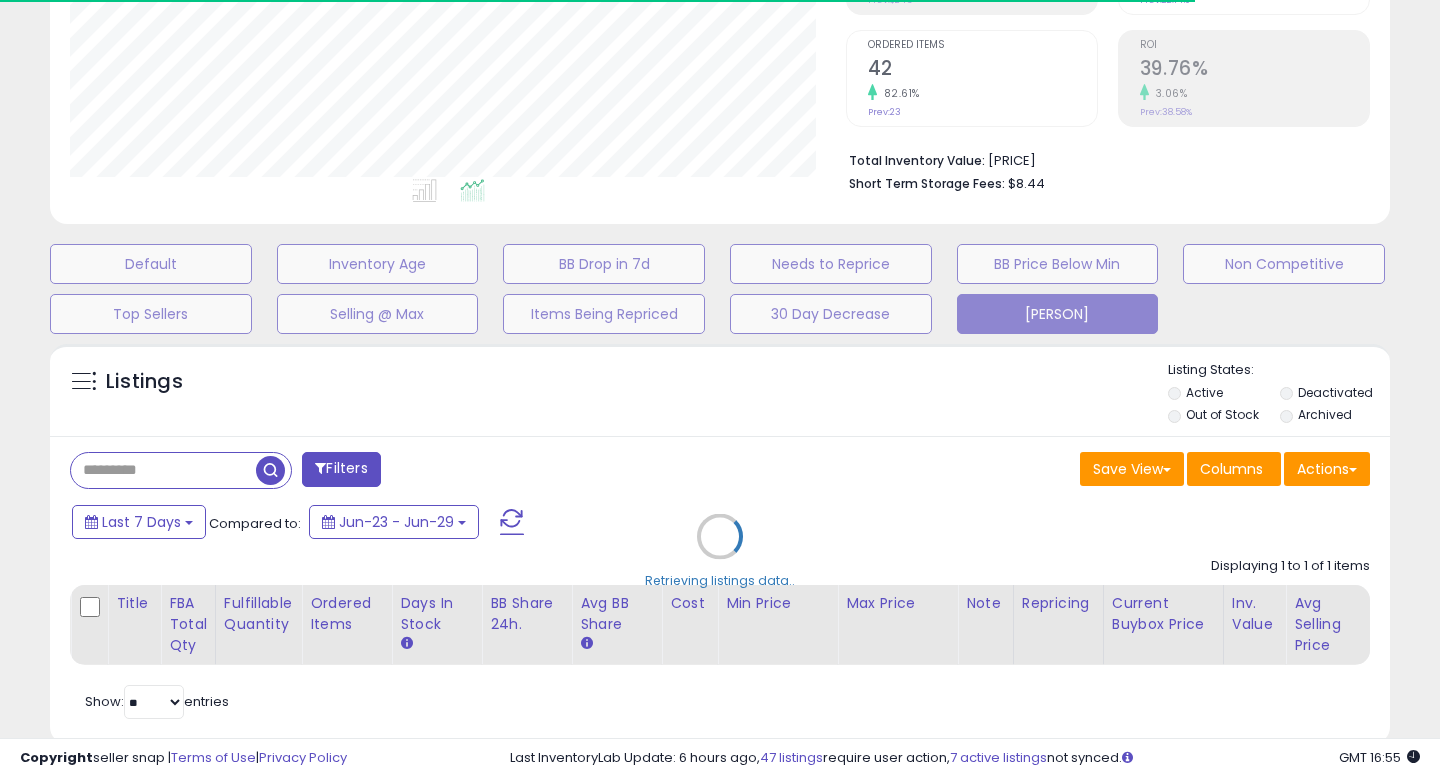 click on "Retrieving listings data.." at bounding box center [720, 551] 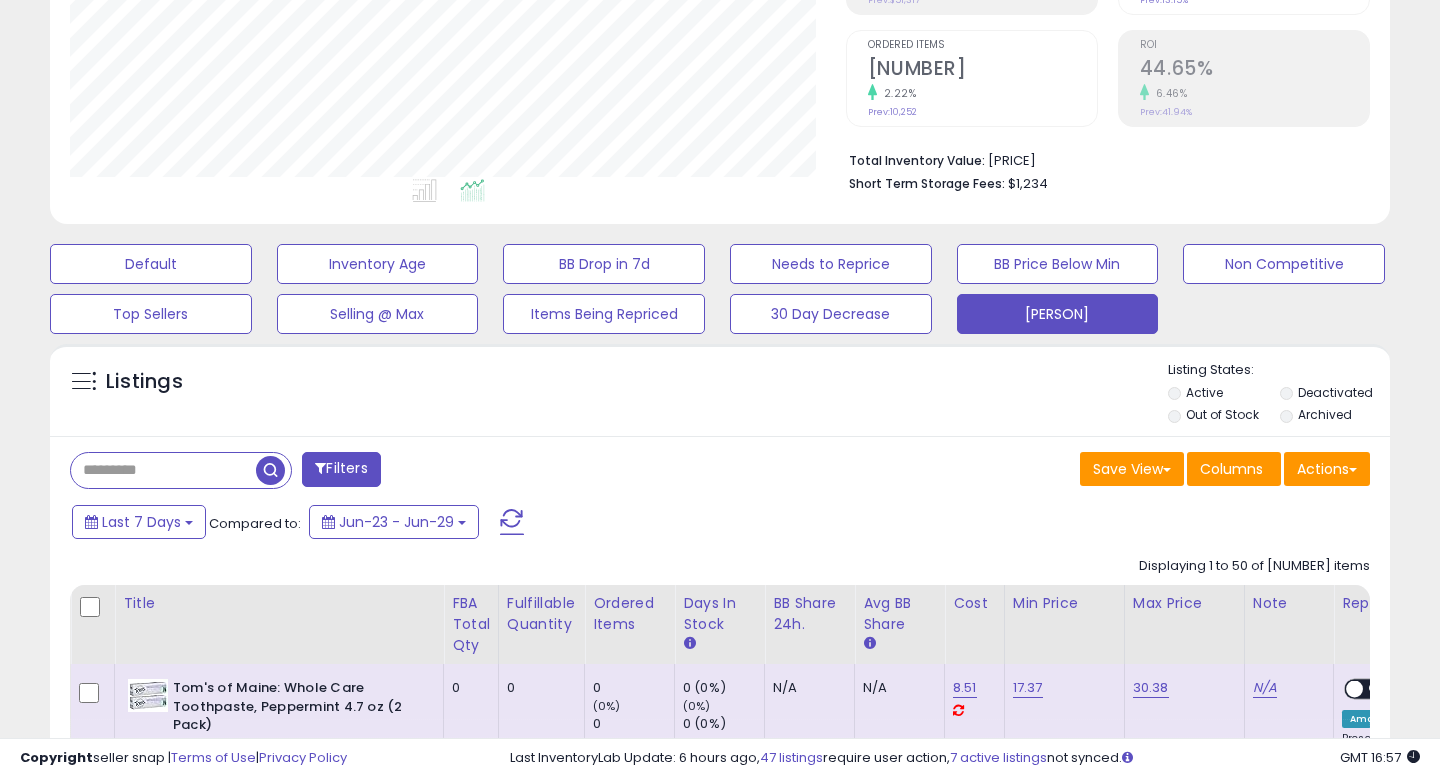 scroll, scrollTop: 999590, scrollLeft: 999224, axis: both 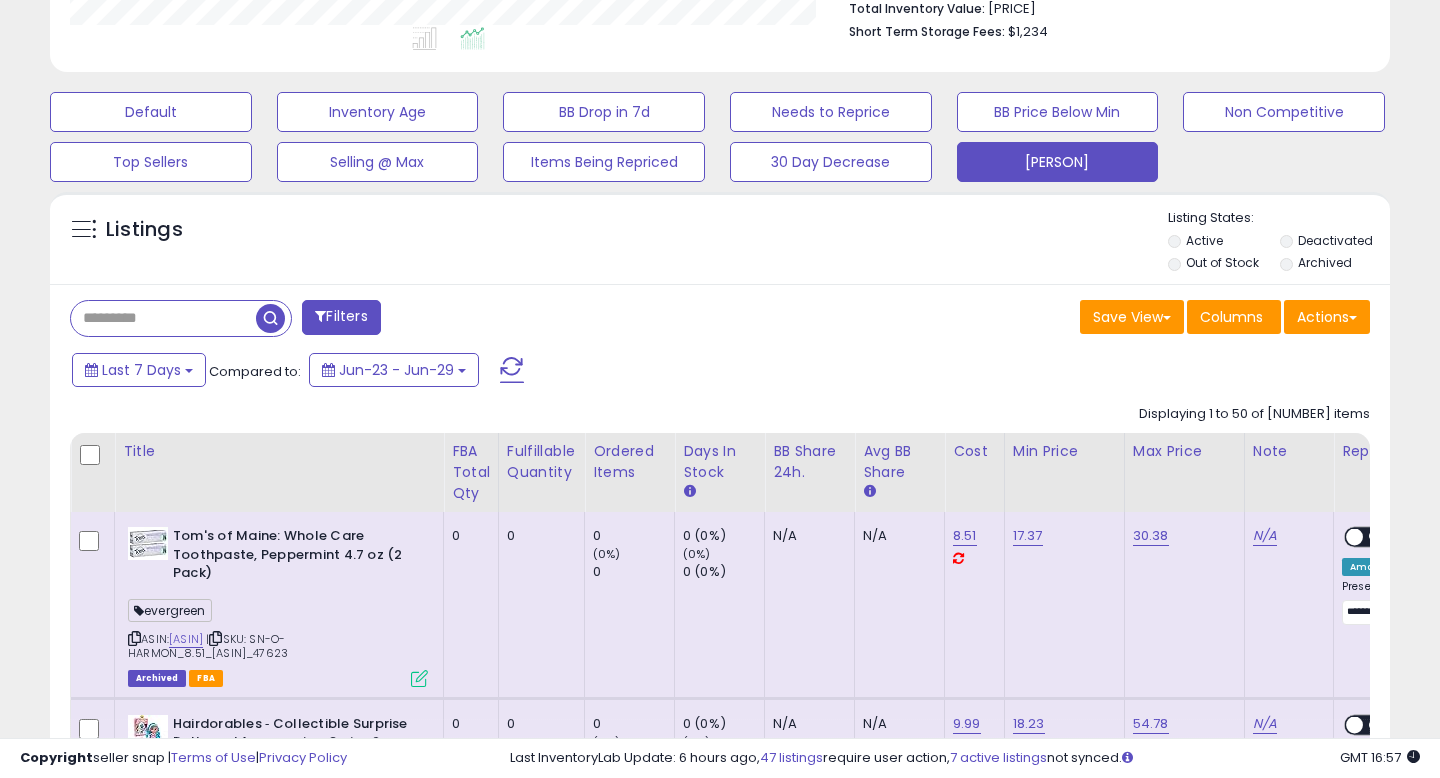 click on "Filters
Save View
Save As New View
Update Current View
Columns" at bounding box center (720, 5043) 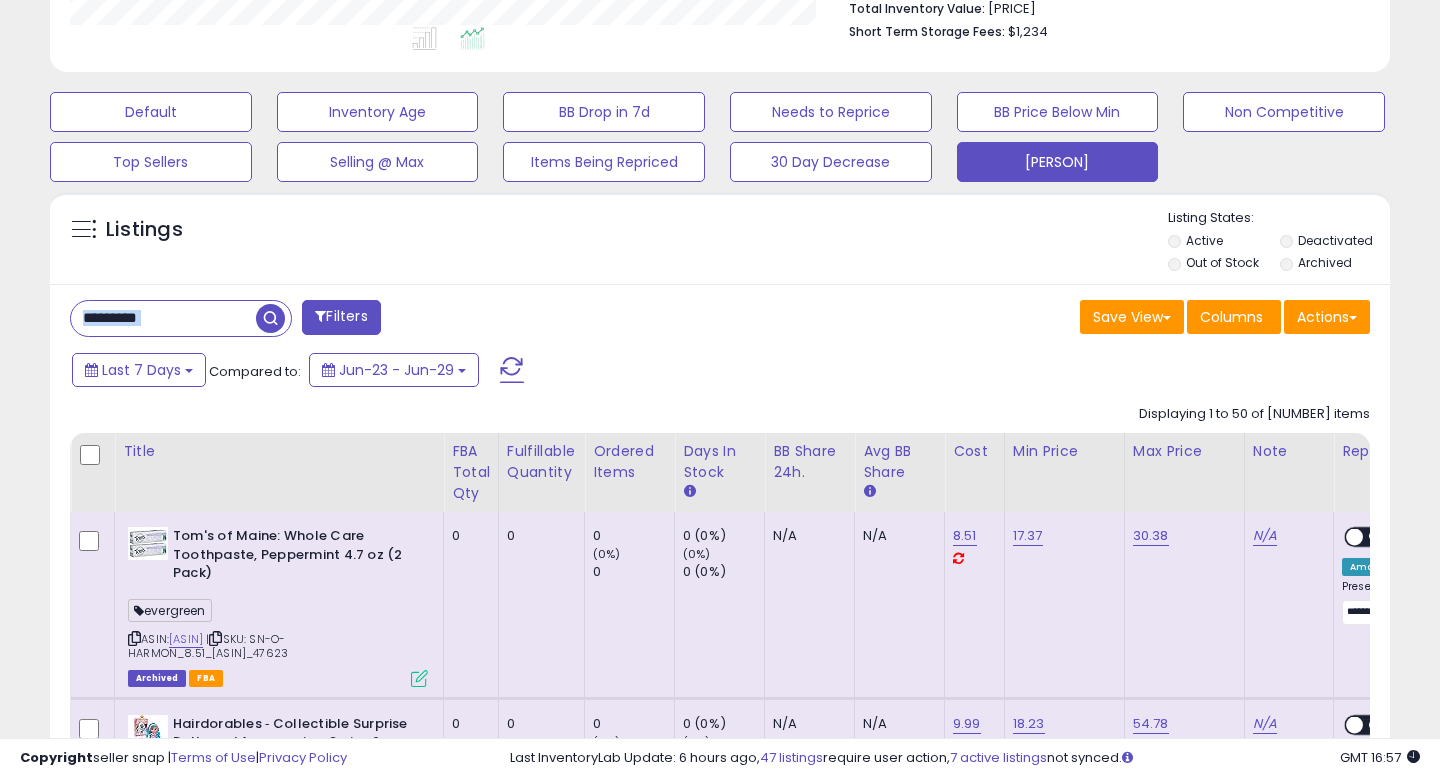 click on "Filters
Save View
Save As New View
Update Current View
Columns" at bounding box center [720, 5043] 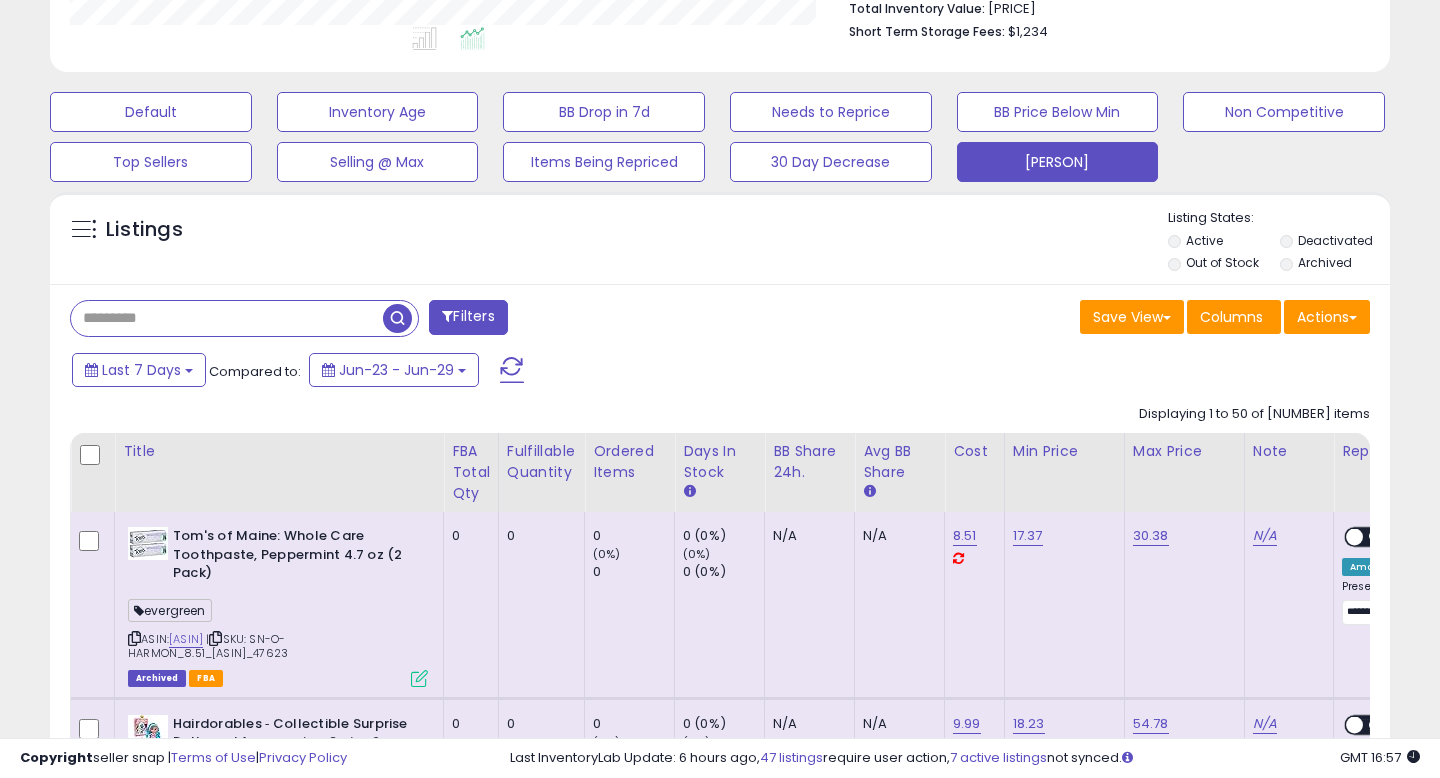 click at bounding box center (227, 318) 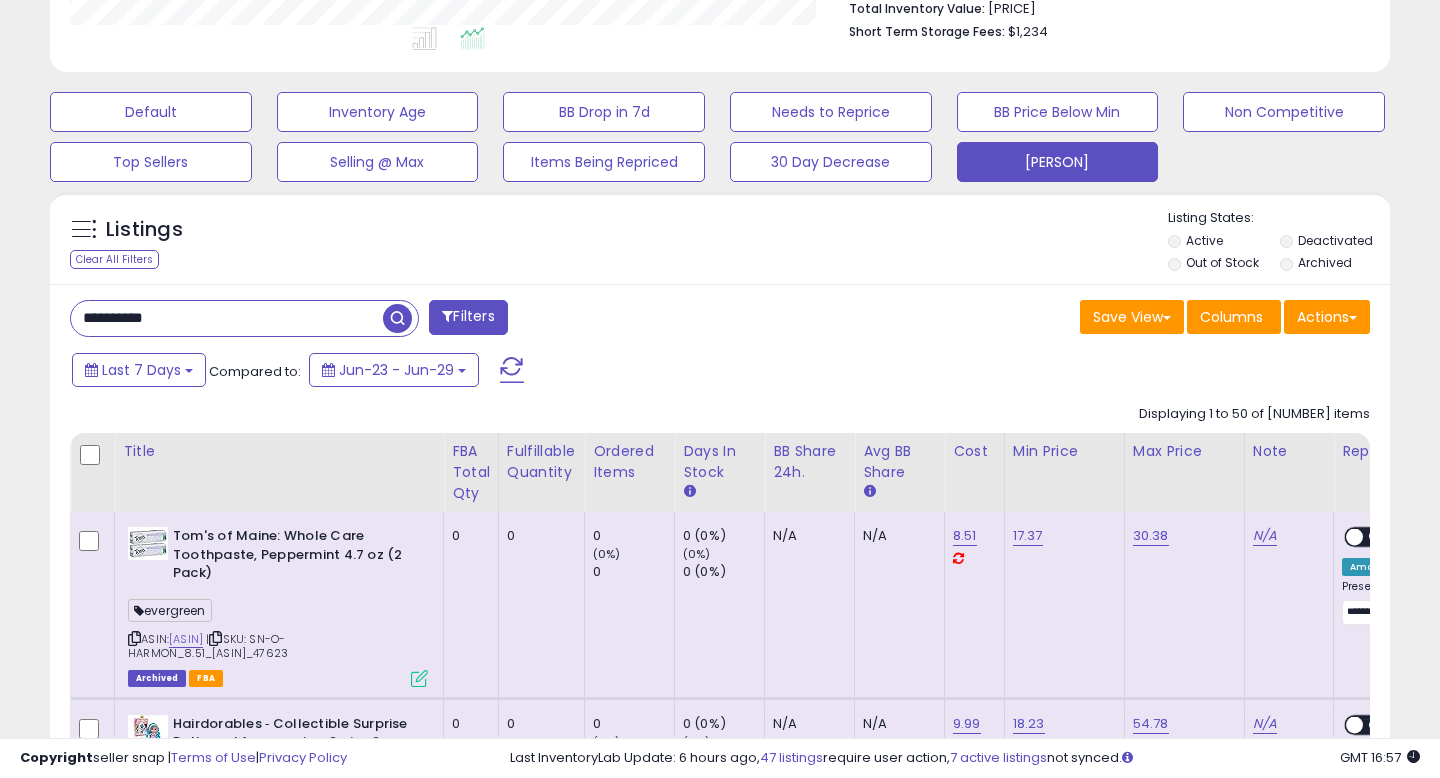 type on "**********" 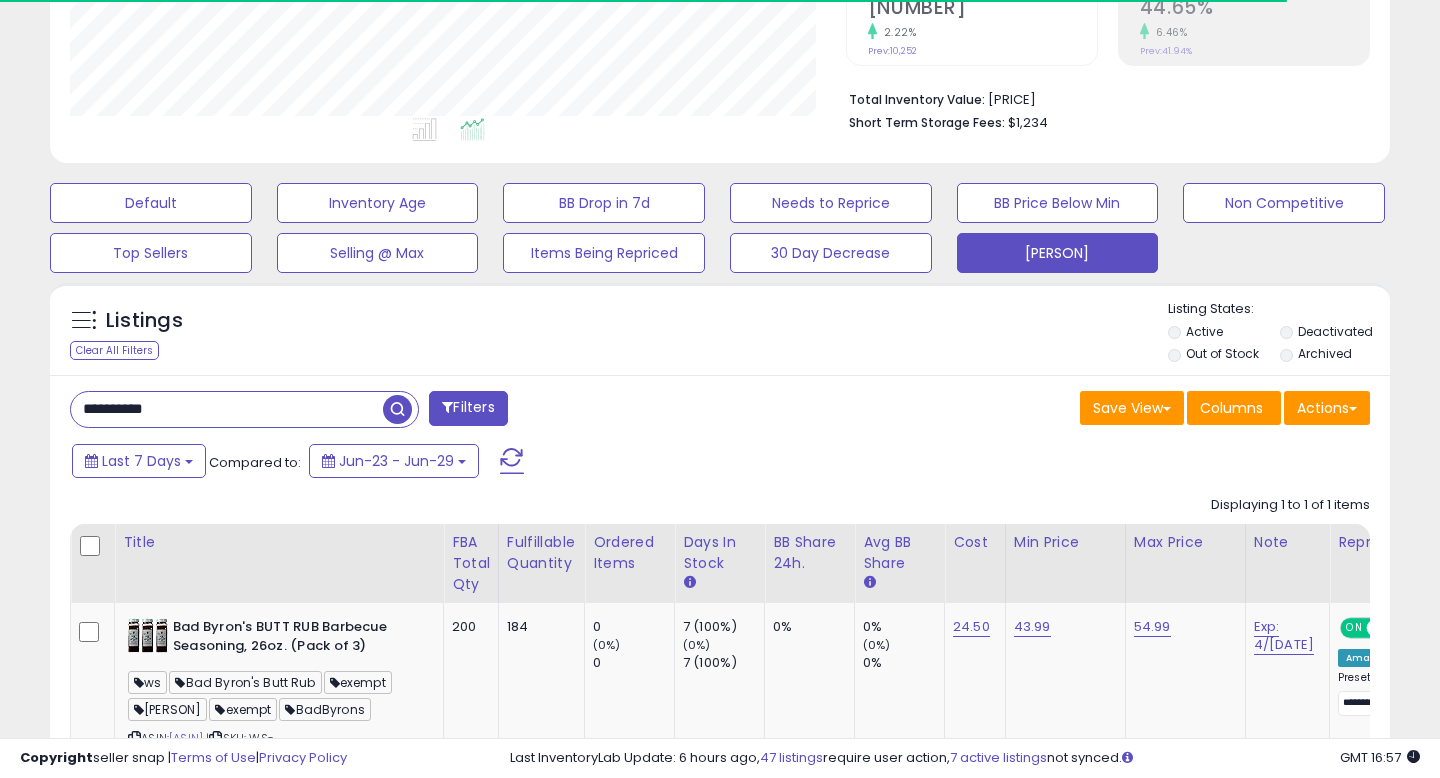 scroll, scrollTop: 538, scrollLeft: 0, axis: vertical 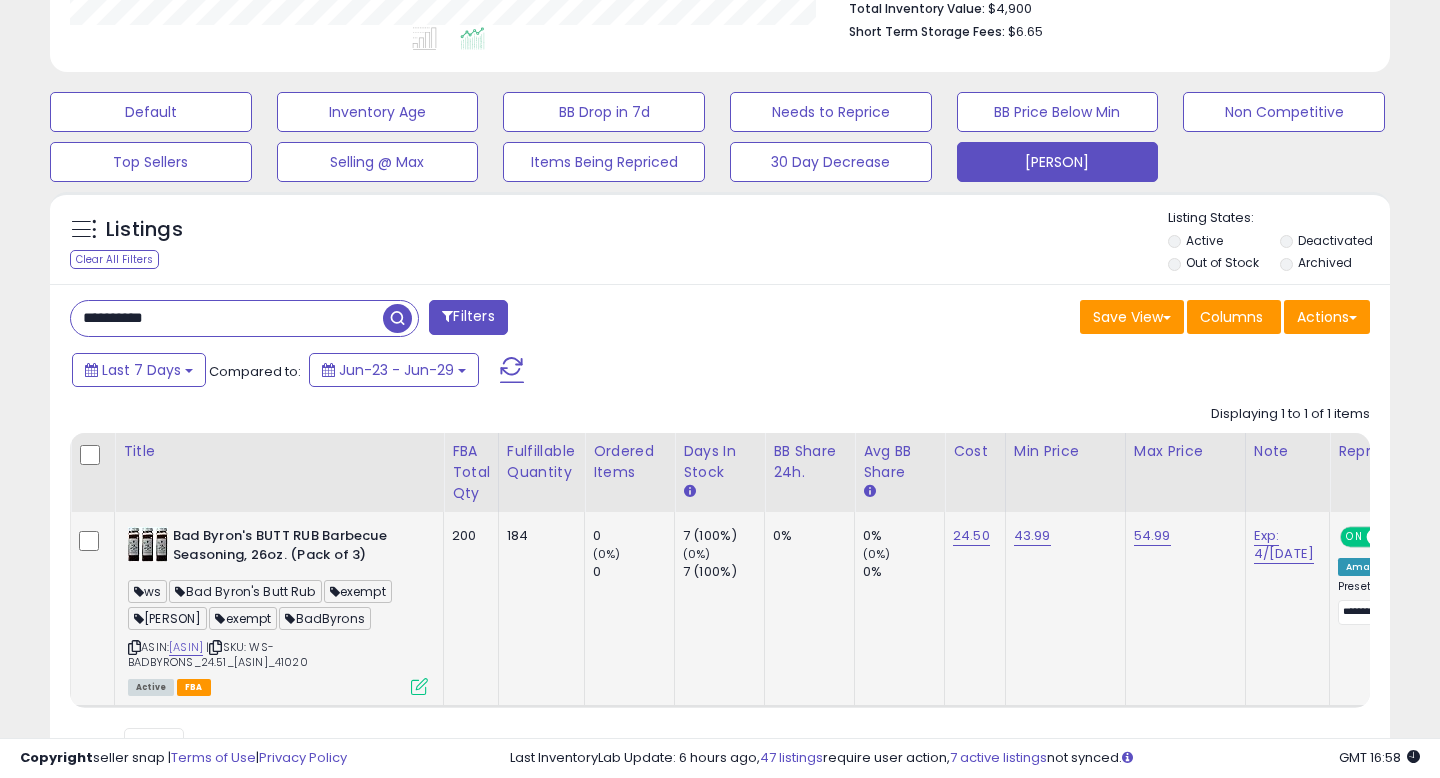 click on "ASIN: [ASIN] | SKU: WS-BADBYRONS_24.51_[ASIN]_41020 Active FBA" at bounding box center [278, 610] 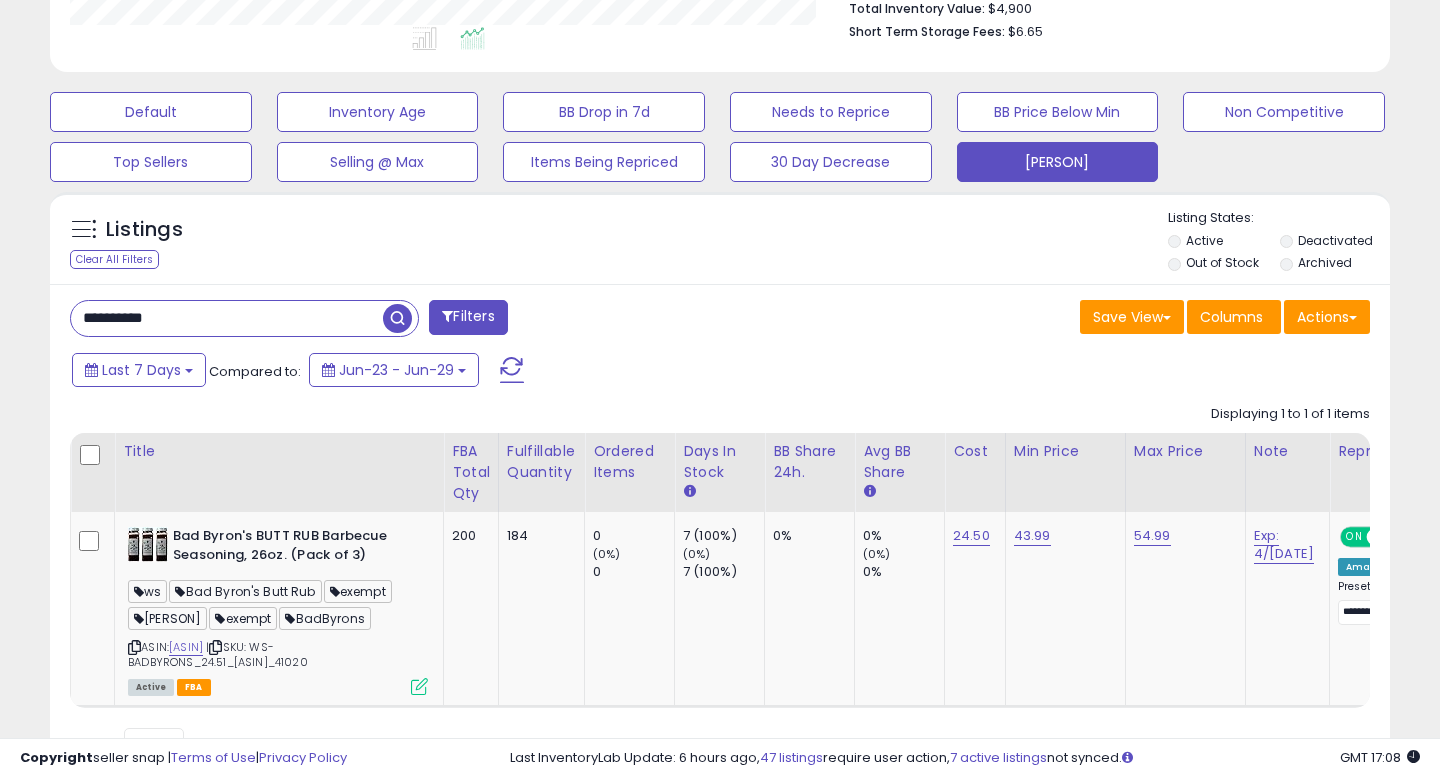 click on "Last 7 Days
Compared to:
Jun-23 - Jun-29" at bounding box center [554, 372] 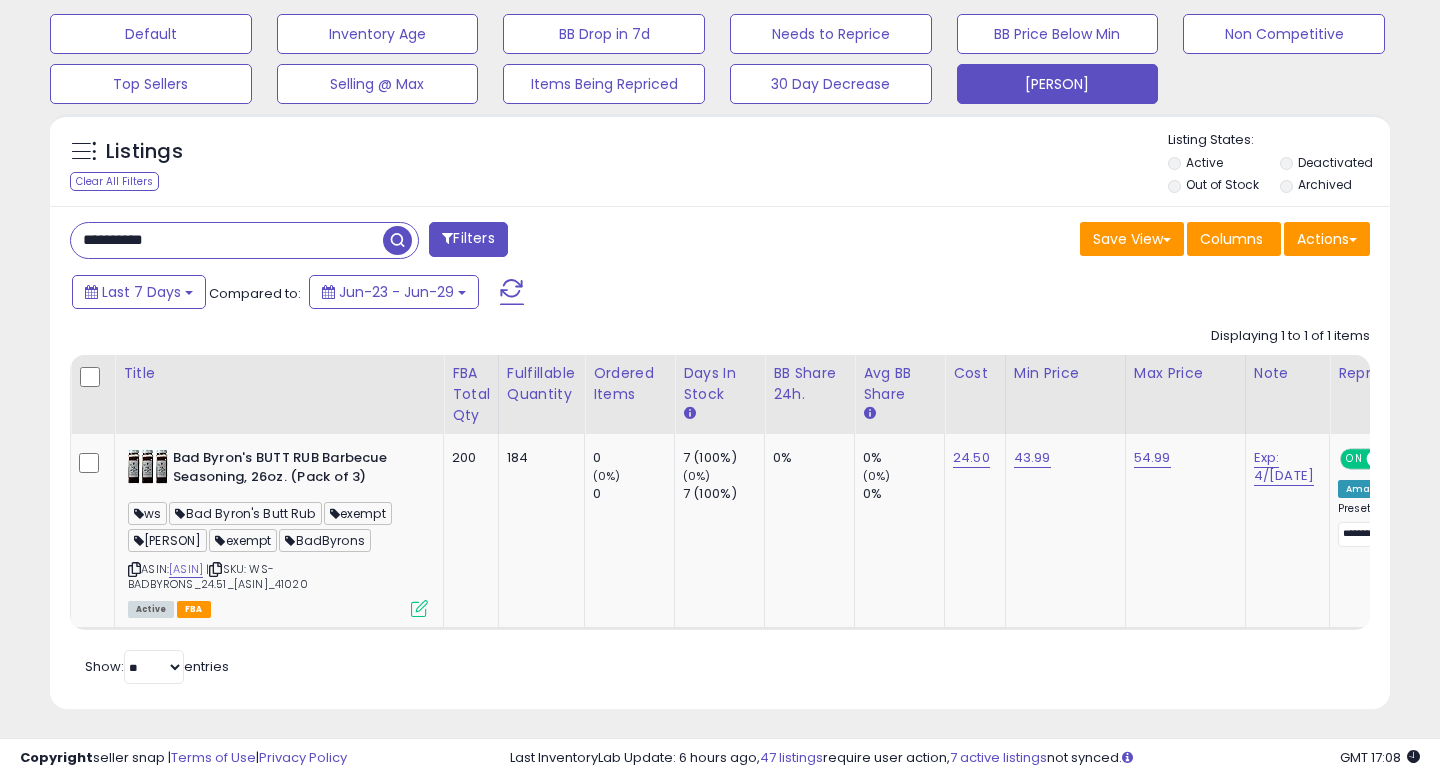scroll, scrollTop: 618, scrollLeft: 0, axis: vertical 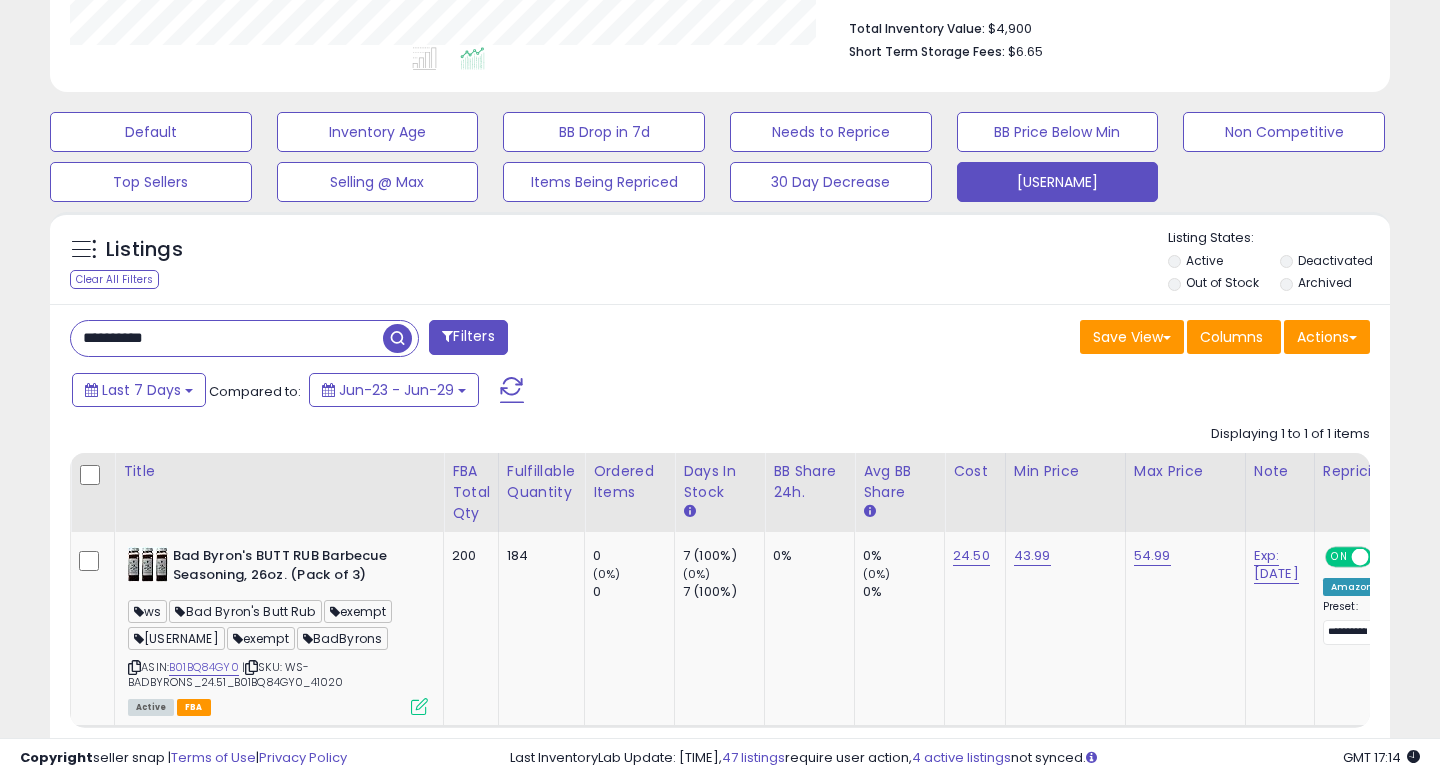 click on "**********" at bounding box center [227, 338] 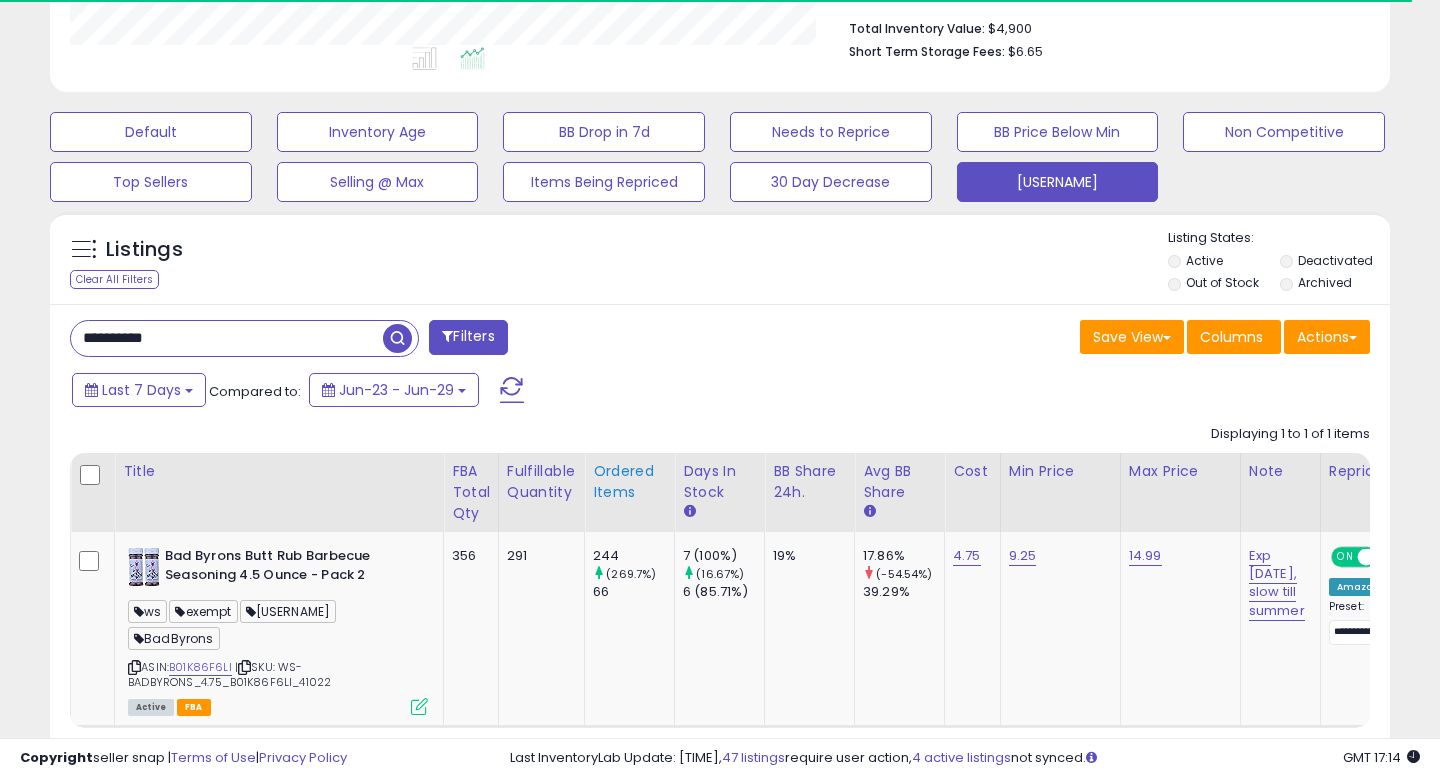 scroll, scrollTop: 595, scrollLeft: 0, axis: vertical 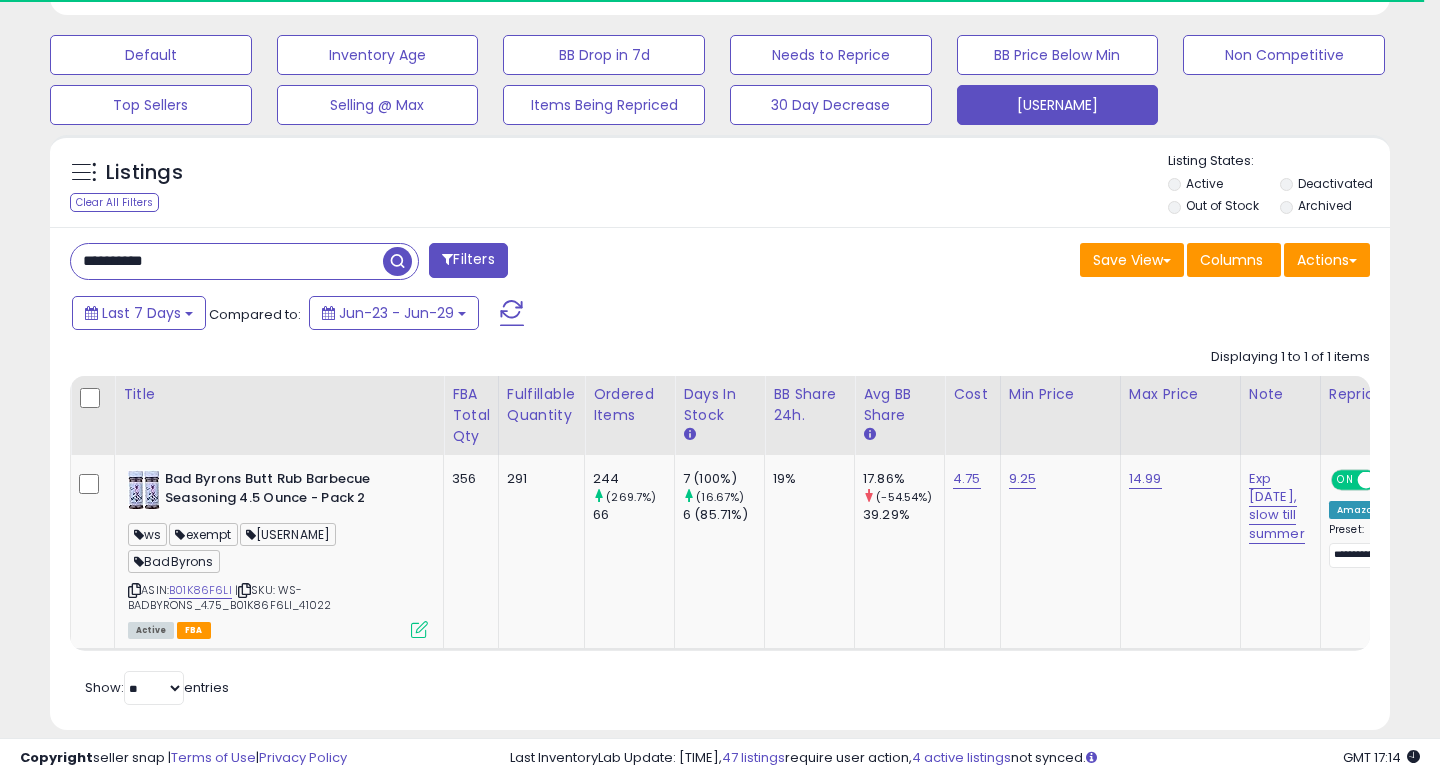 click on "**********" at bounding box center (720, 479) 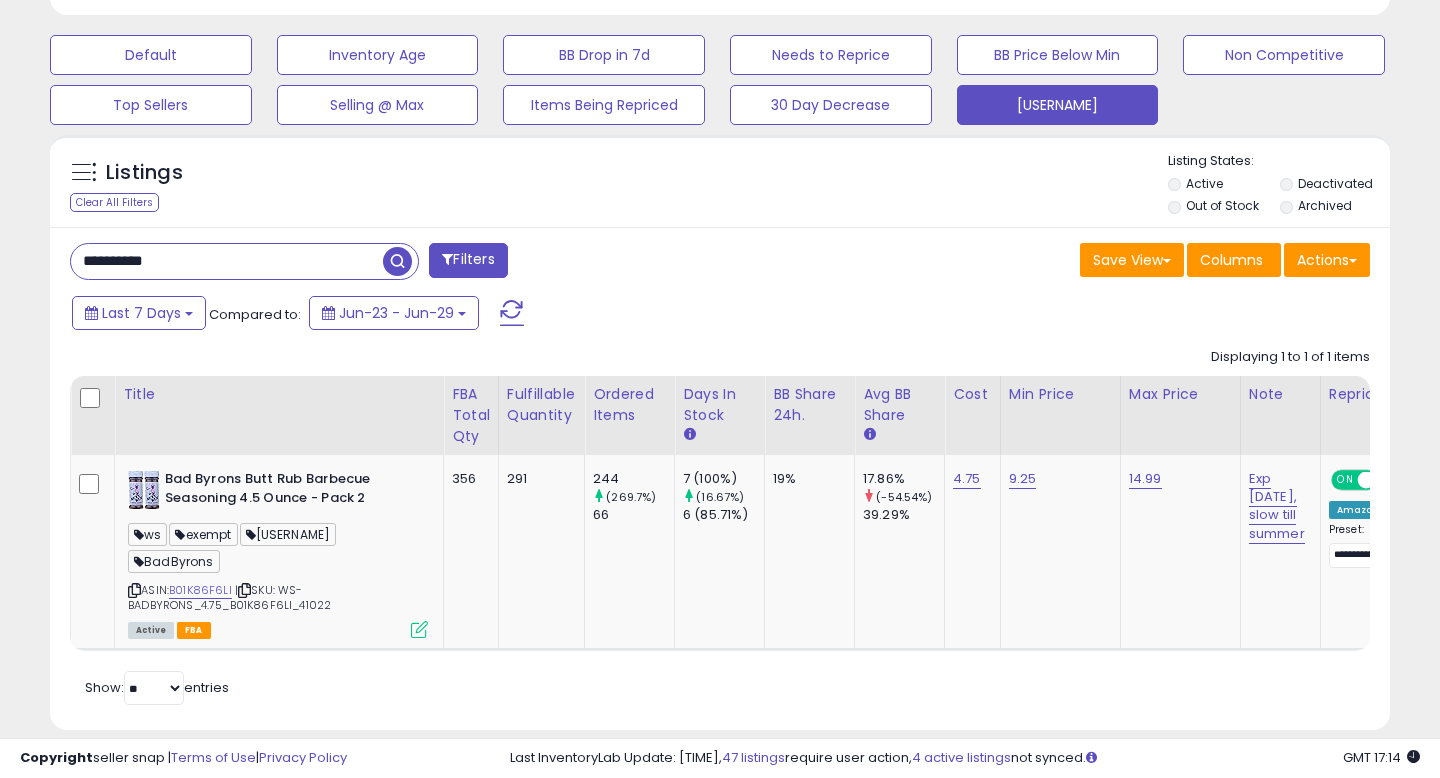 scroll, scrollTop: 999590, scrollLeft: 999224, axis: both 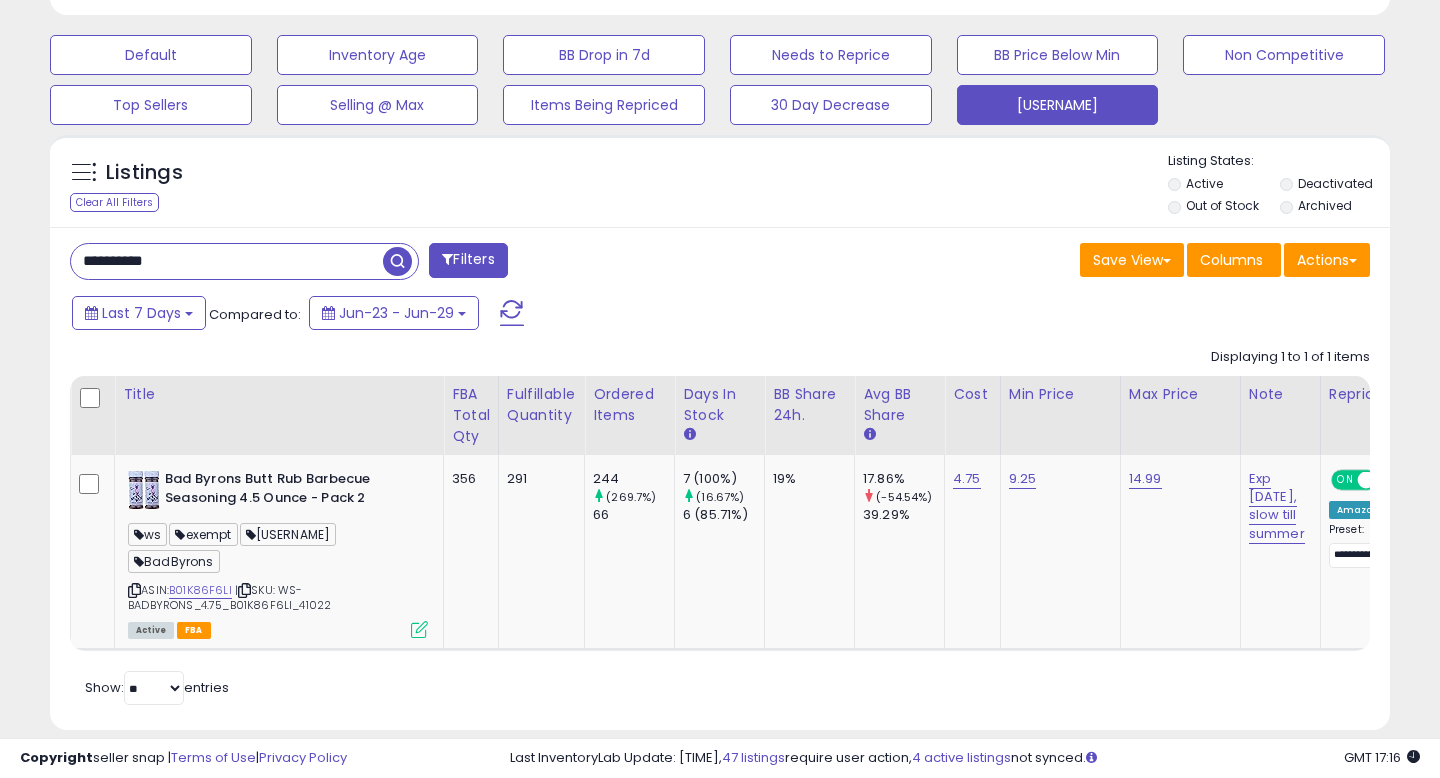 click on "Save View
Save As New View
Update Current View
Columns
Actions
Import  Export Visible Columns" at bounding box center [1052, 262] 